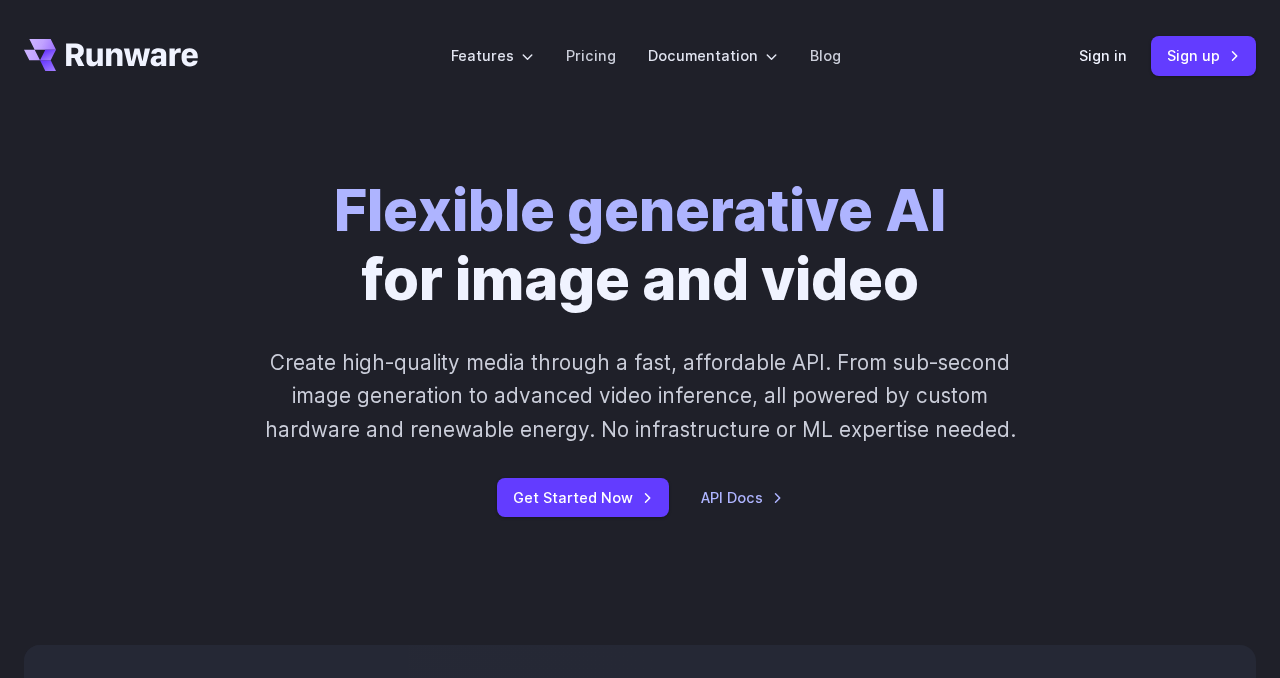scroll, scrollTop: 0, scrollLeft: 0, axis: both 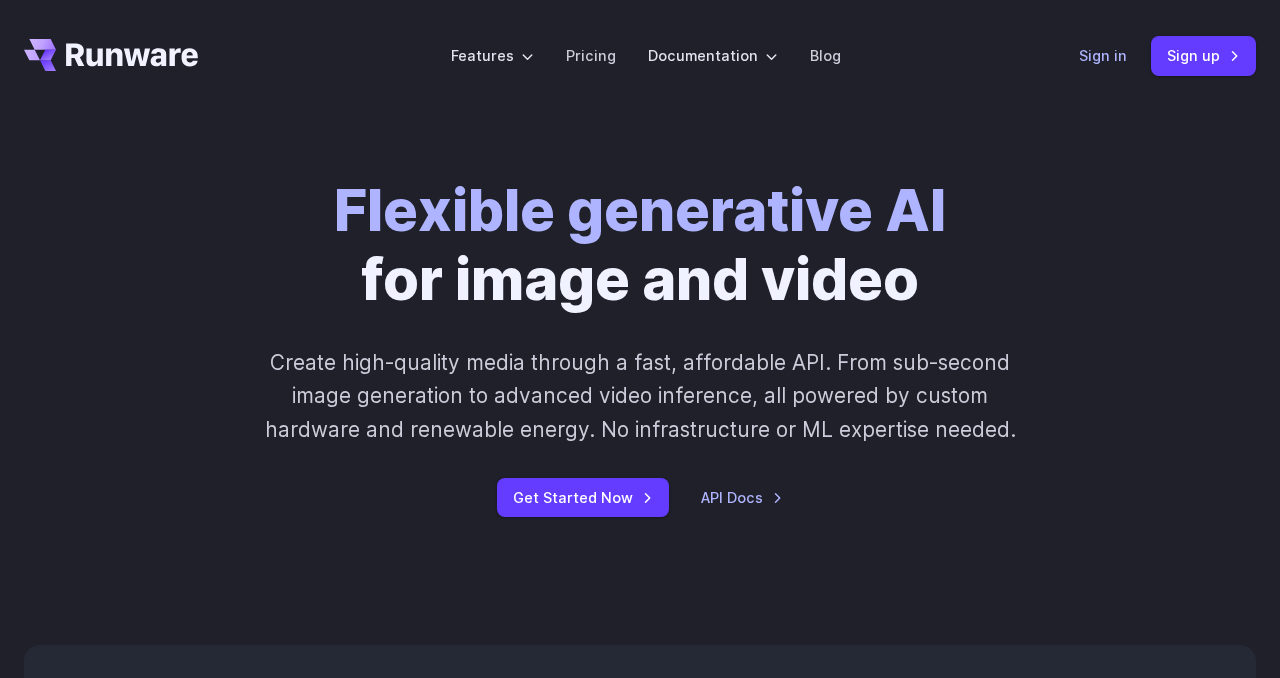 click on "Sign in" at bounding box center [1103, 55] 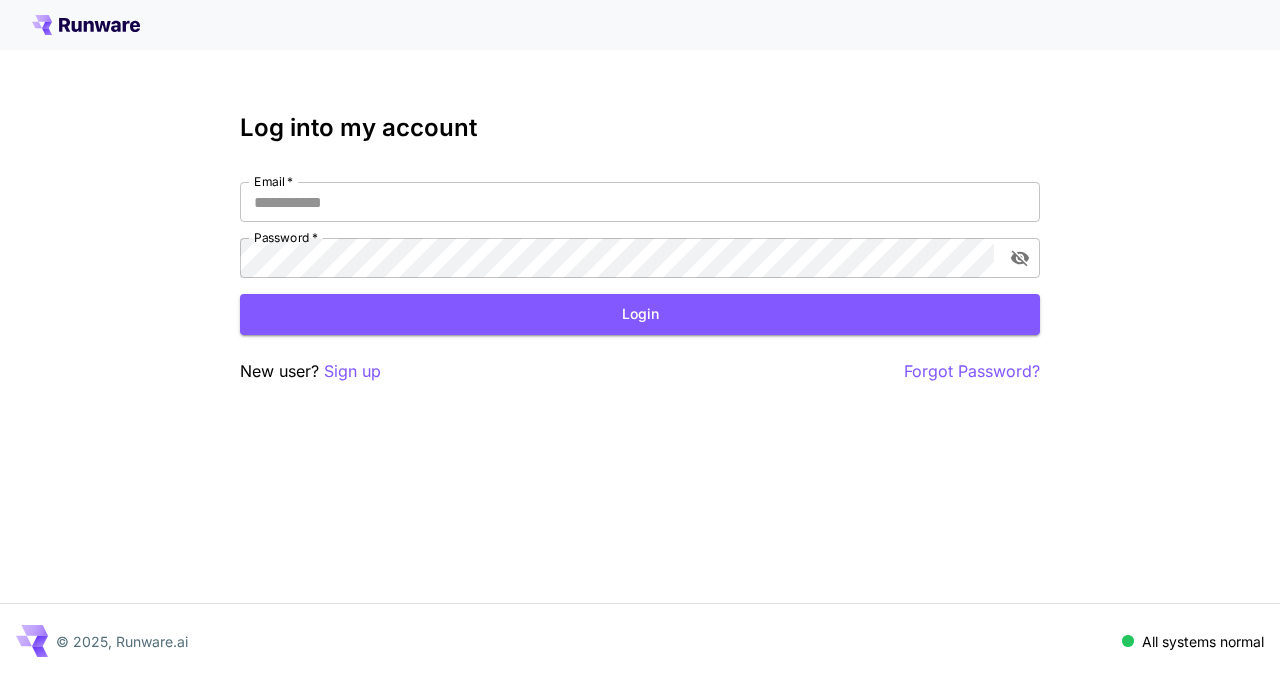 scroll, scrollTop: 0, scrollLeft: 0, axis: both 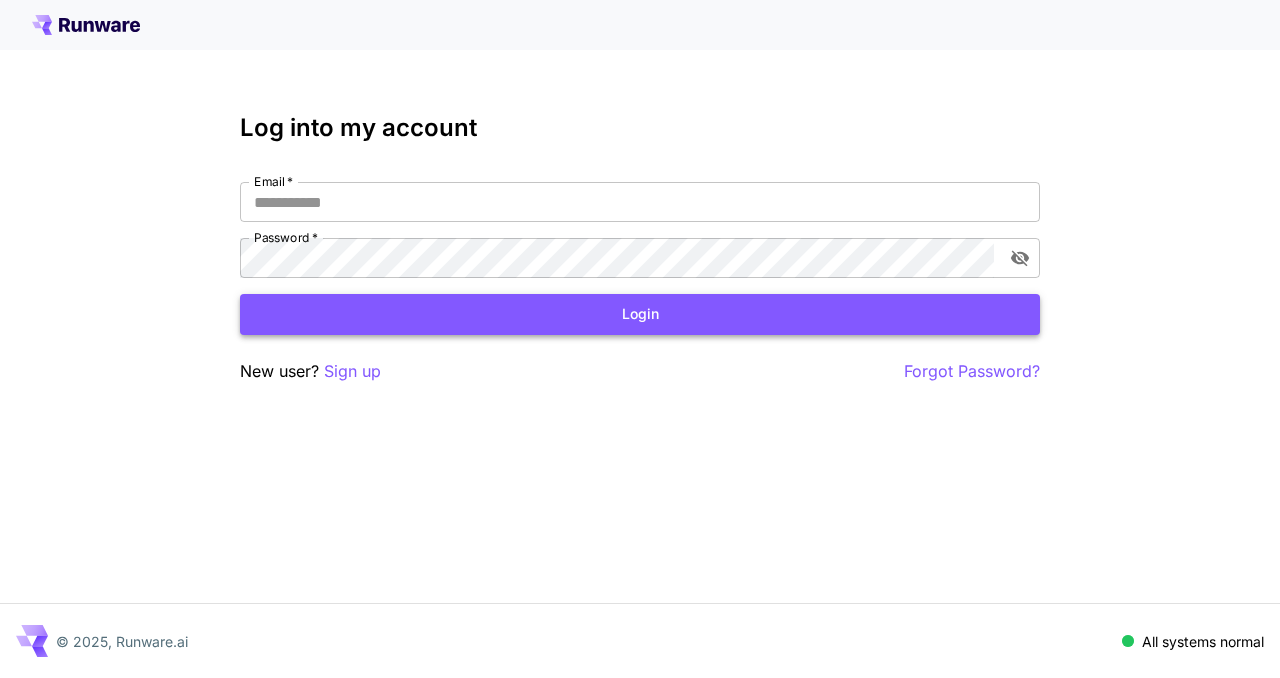 type on "**********" 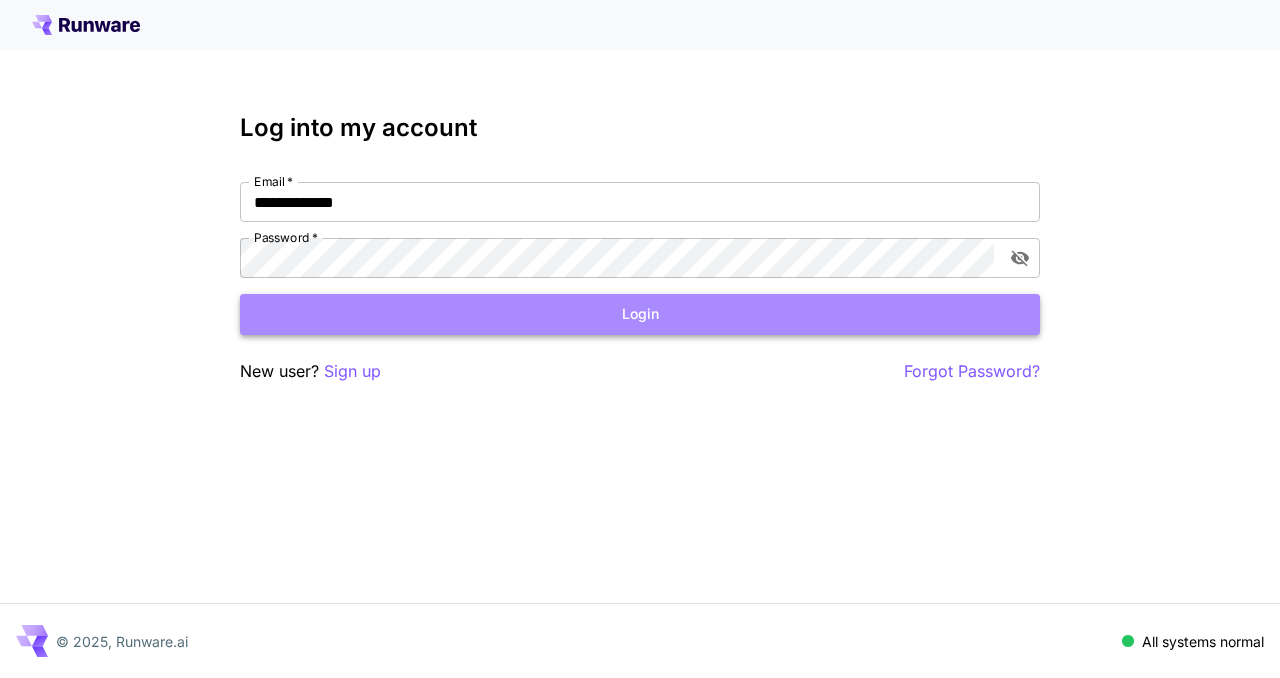 click on "Login" at bounding box center [640, 314] 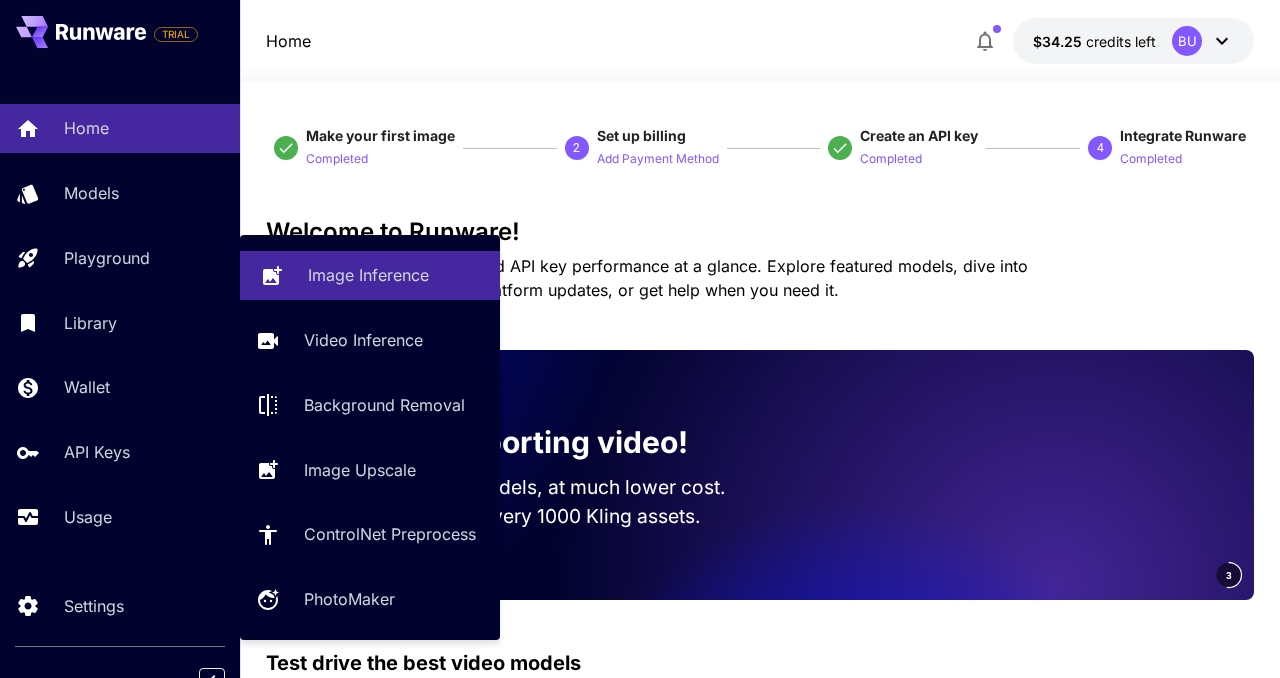 click on "Image Inference" at bounding box center (370, 275) 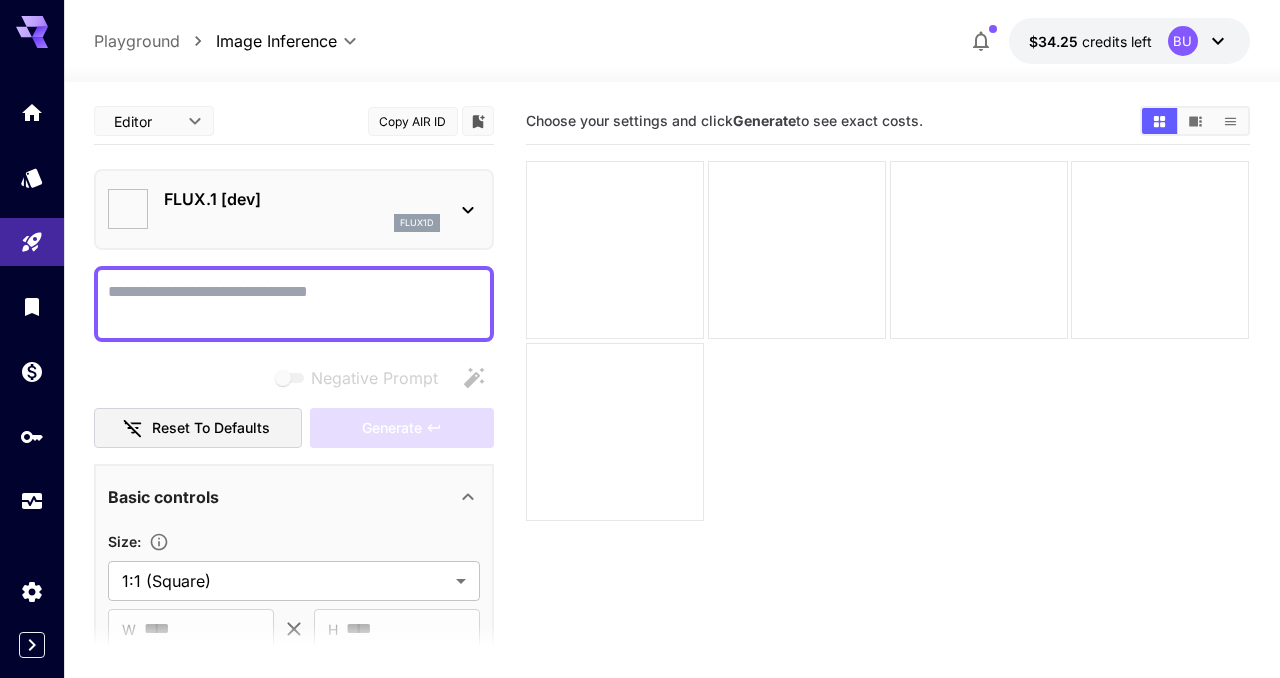 type on "**********" 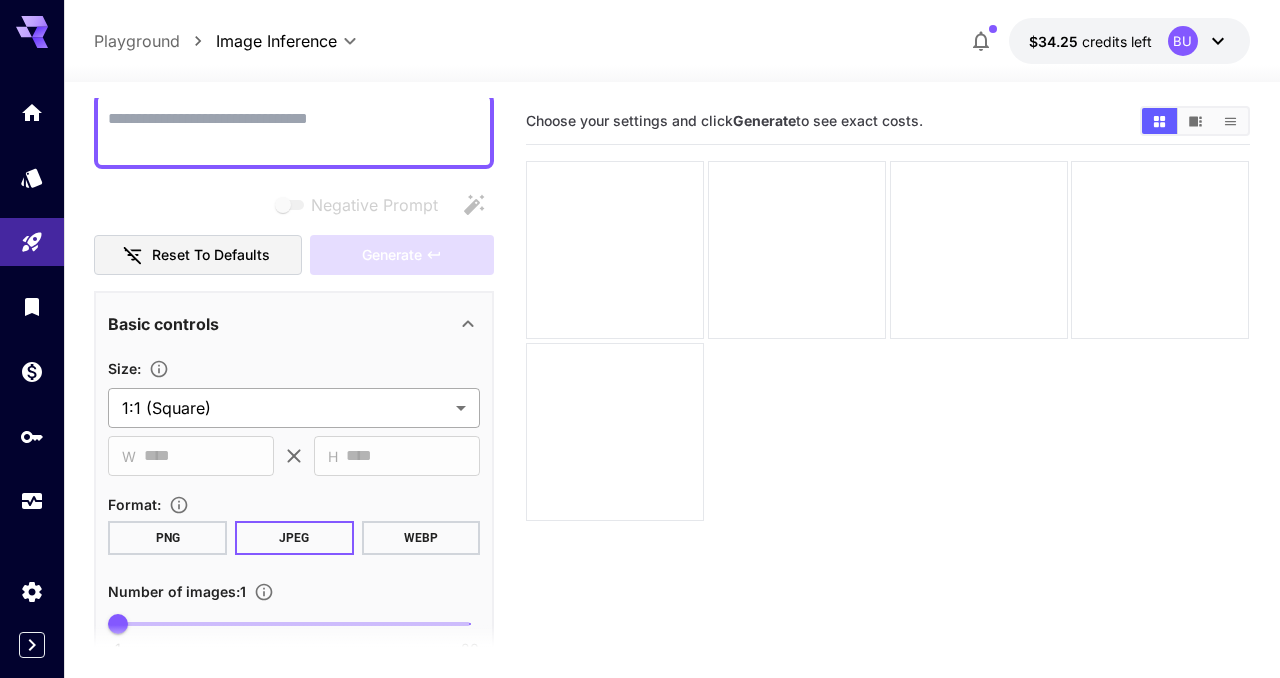 scroll, scrollTop: 0, scrollLeft: 0, axis: both 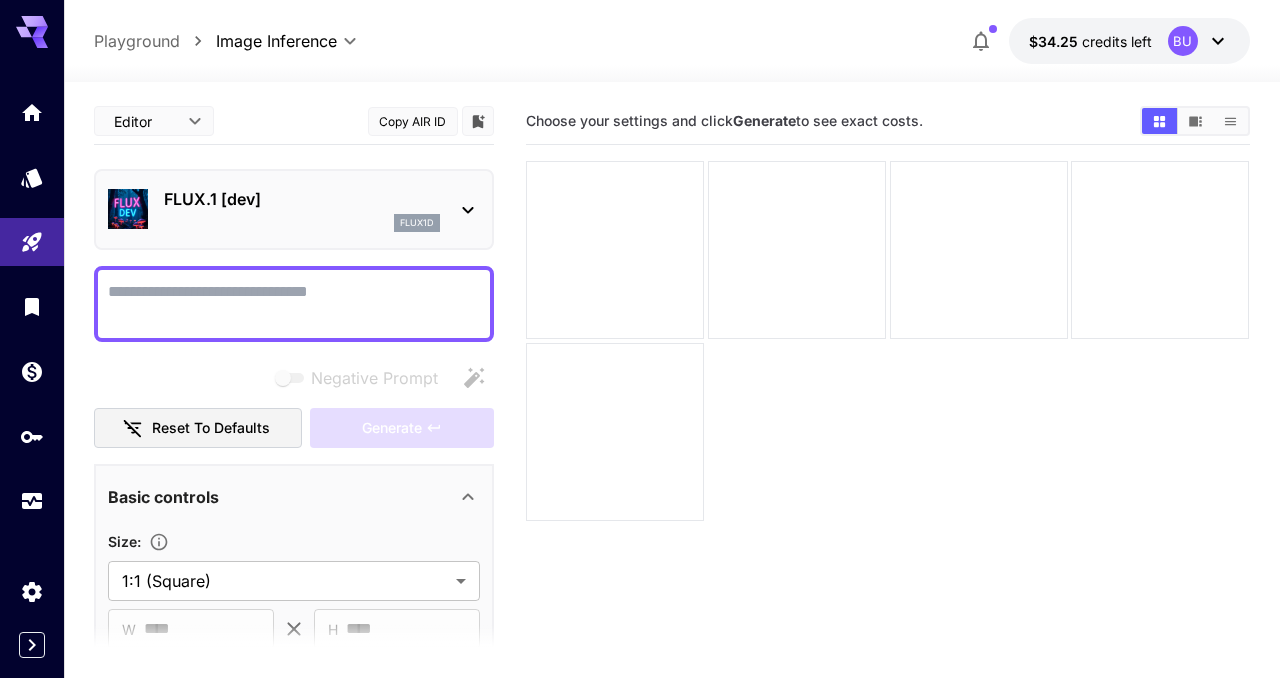 click on "FLUX.1 [dev]" at bounding box center (302, 199) 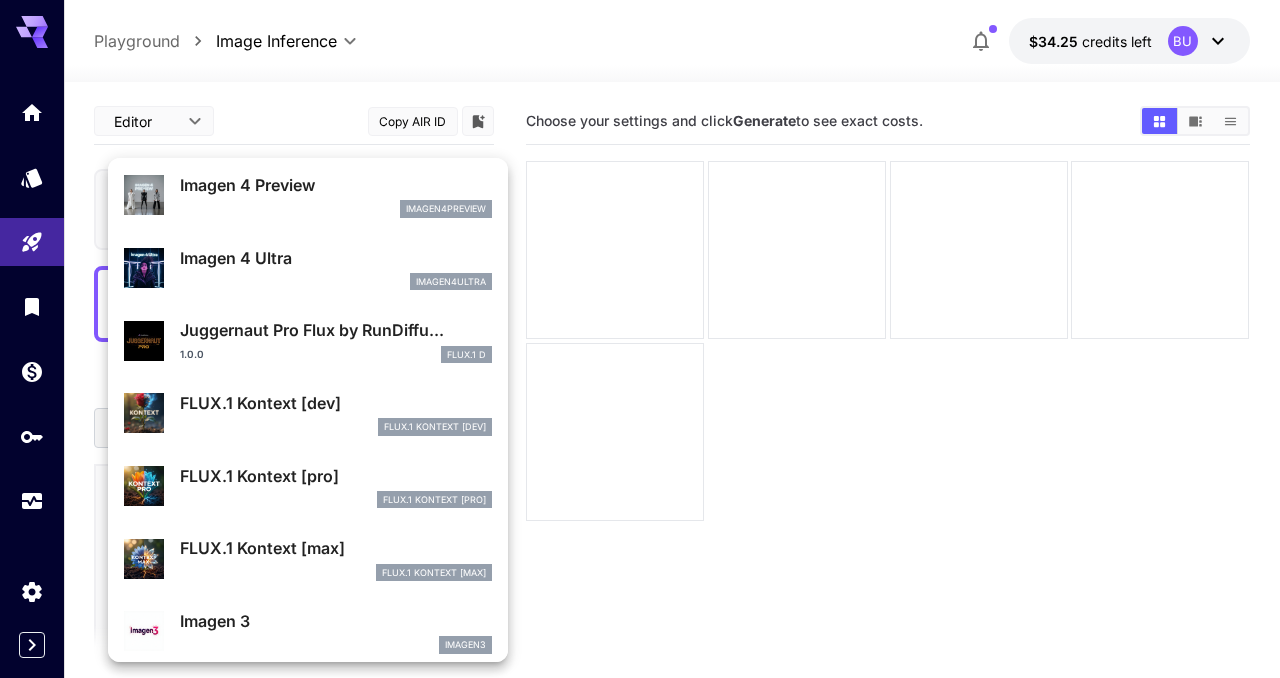 scroll, scrollTop: 616, scrollLeft: 0, axis: vertical 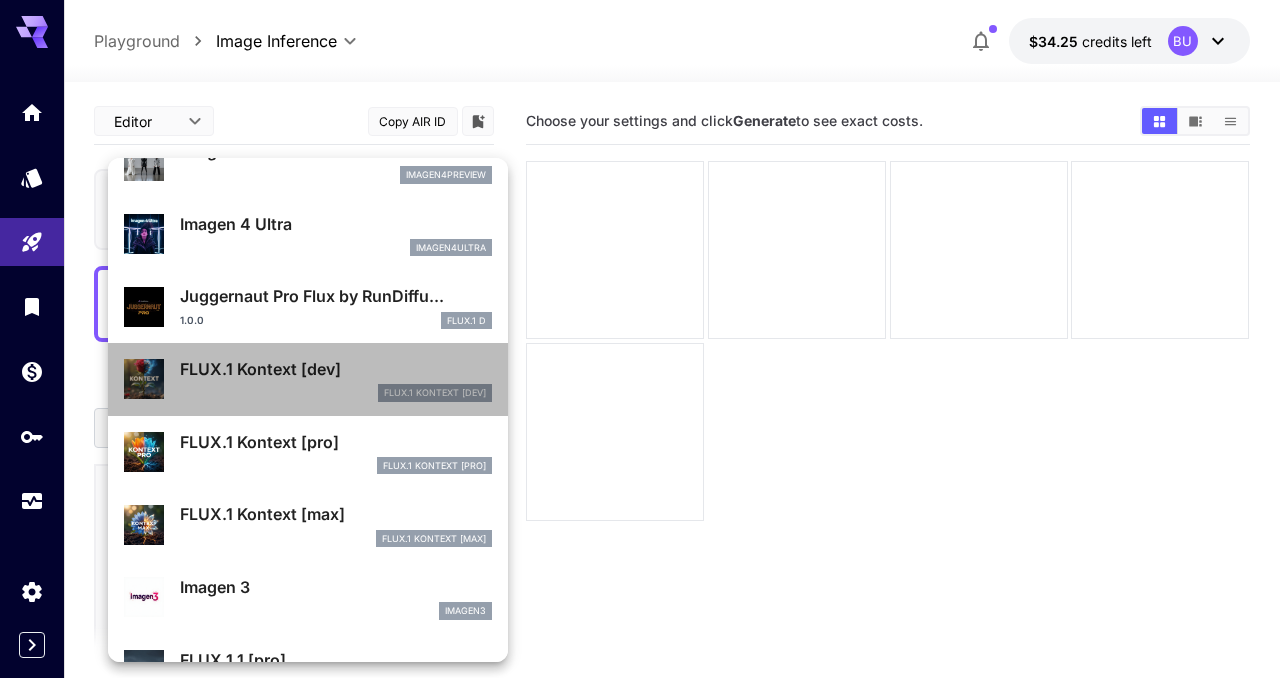 click on "FLUX.1 Kontext [dev]" at bounding box center [336, 369] 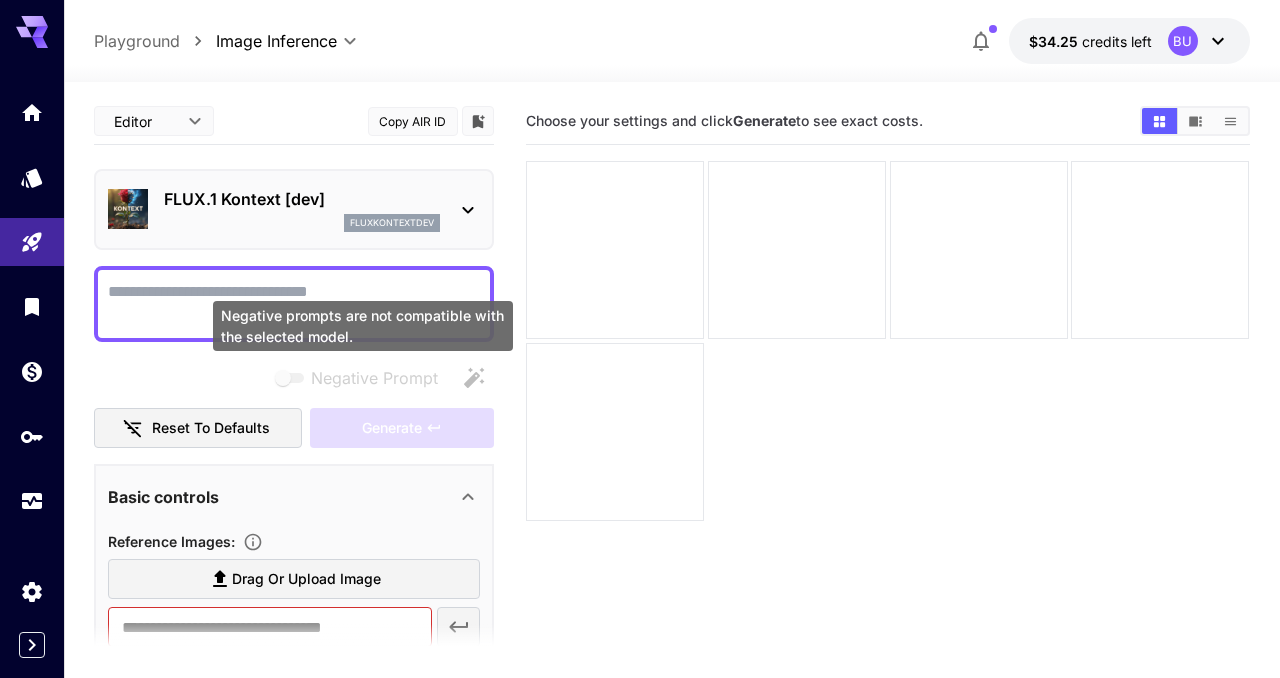 scroll, scrollTop: 174, scrollLeft: 0, axis: vertical 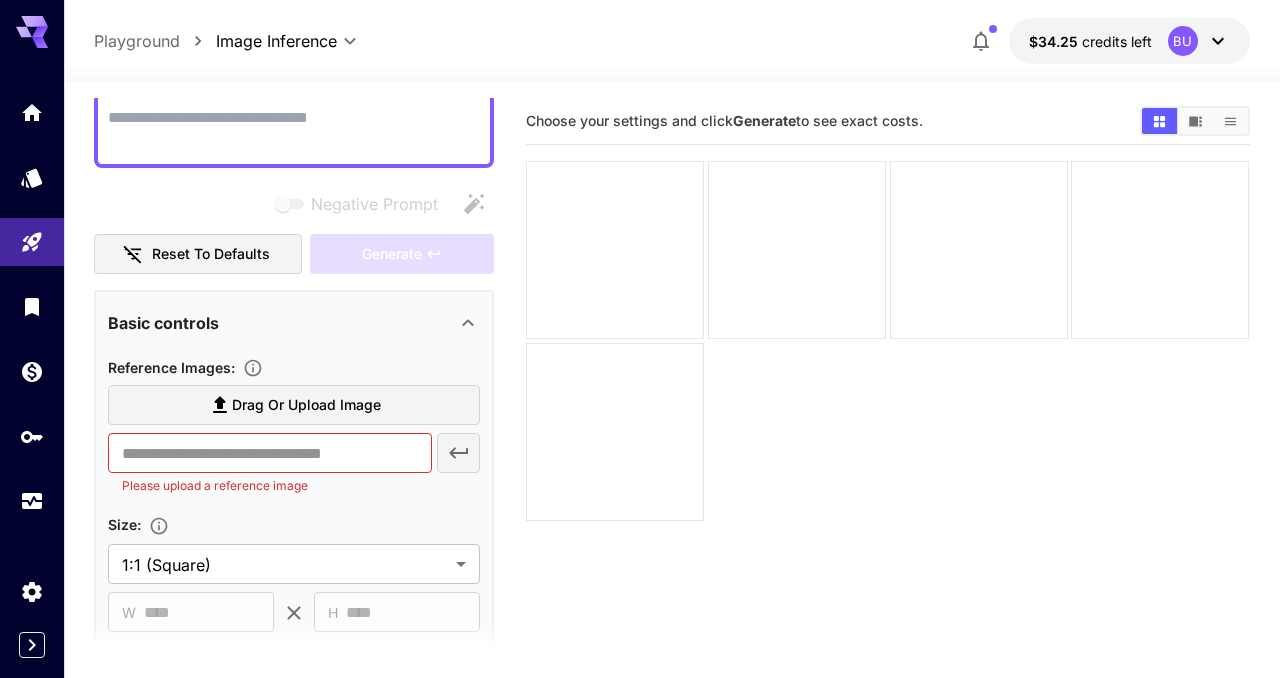 click on "Drag or upload image" at bounding box center [306, 405] 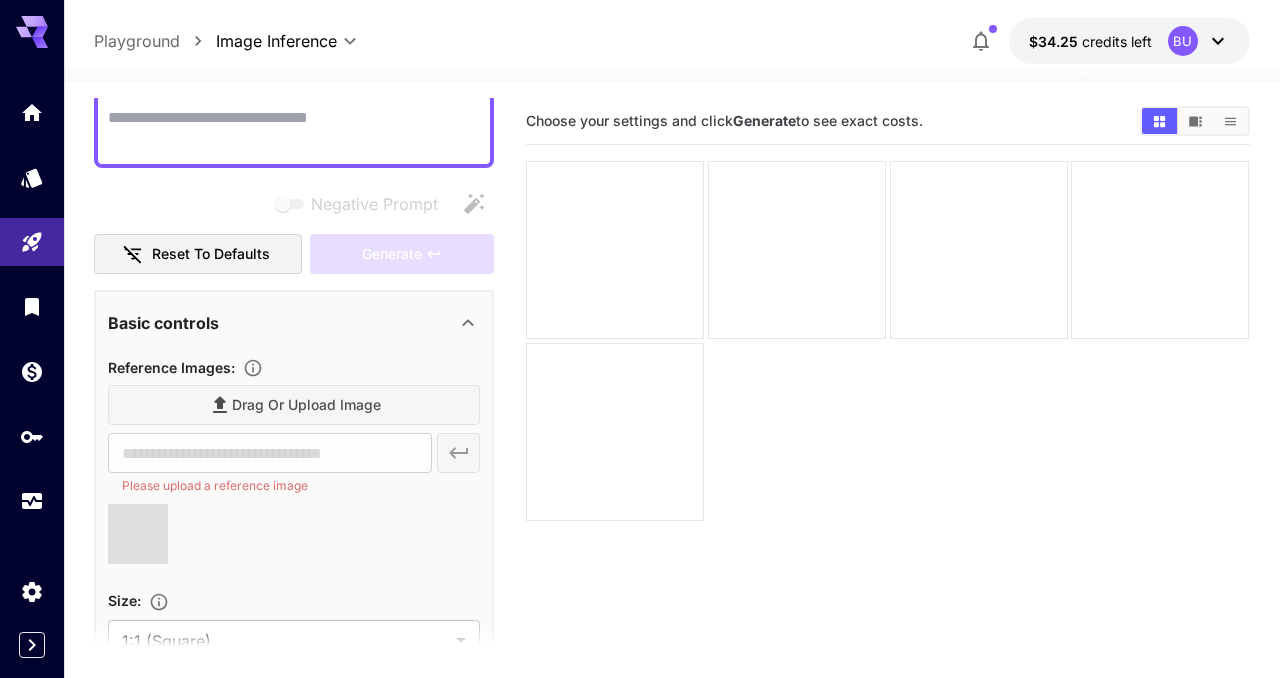 type on "**********" 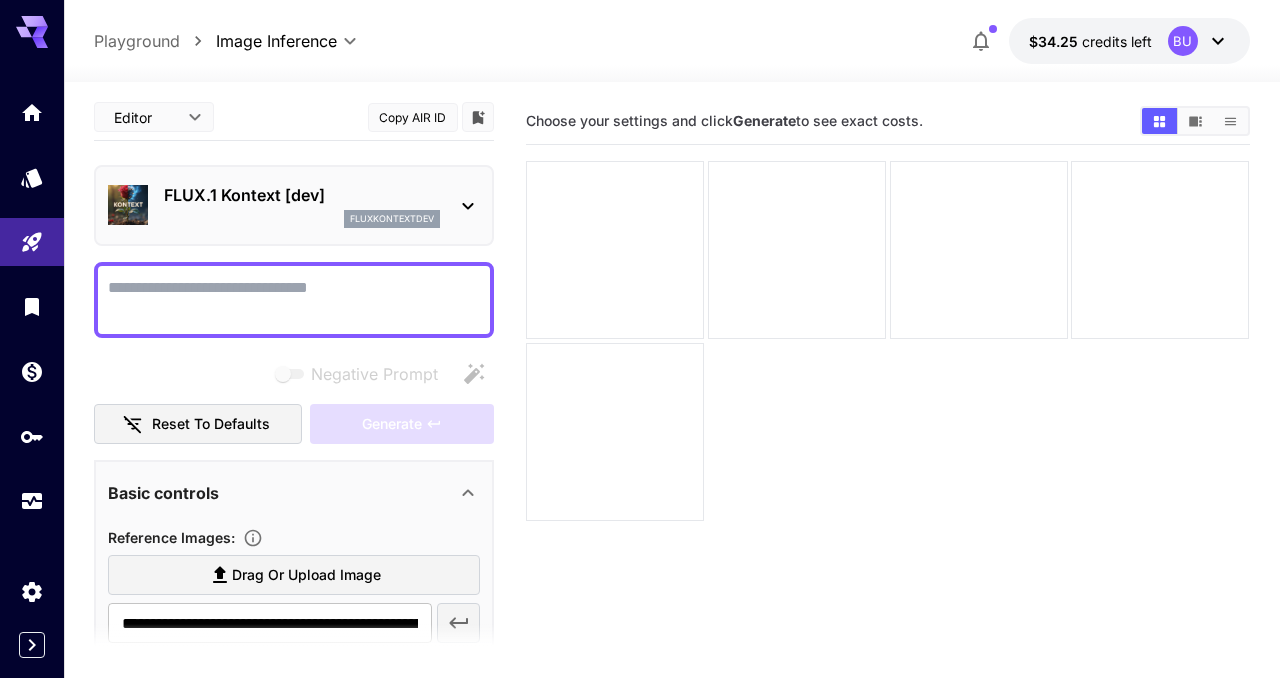 scroll, scrollTop: 0, scrollLeft: 0, axis: both 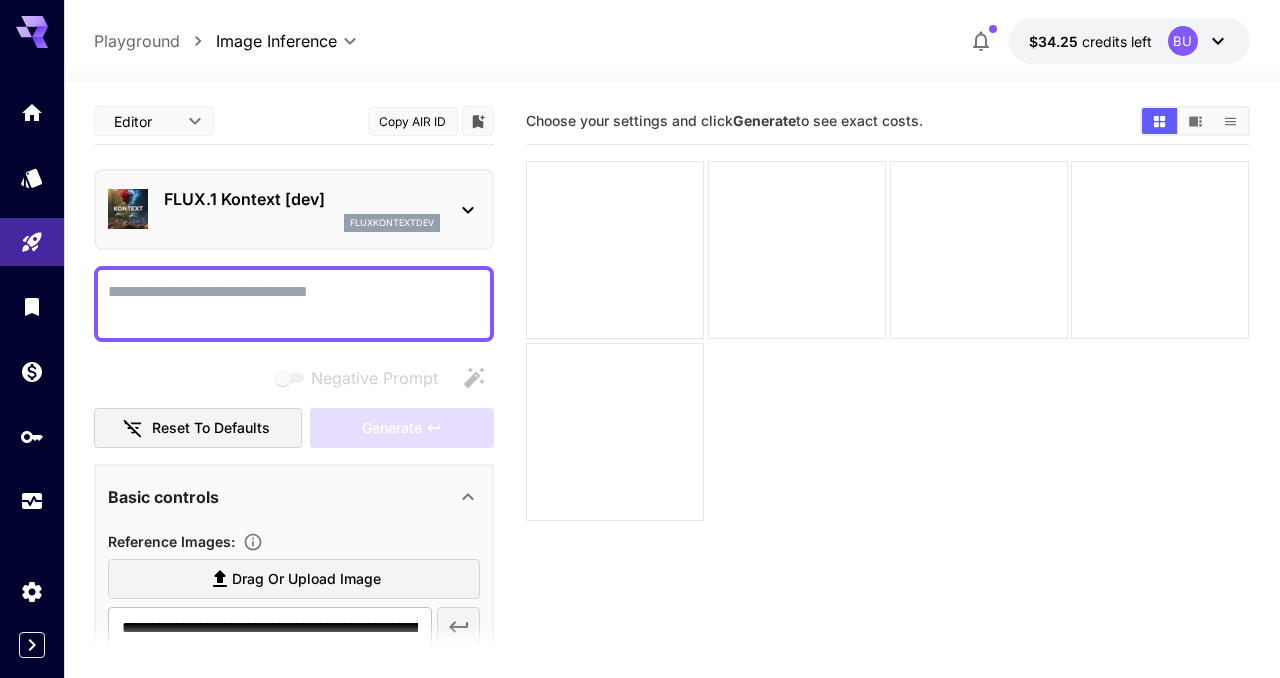 click on "Negative Prompt" at bounding box center [294, 304] 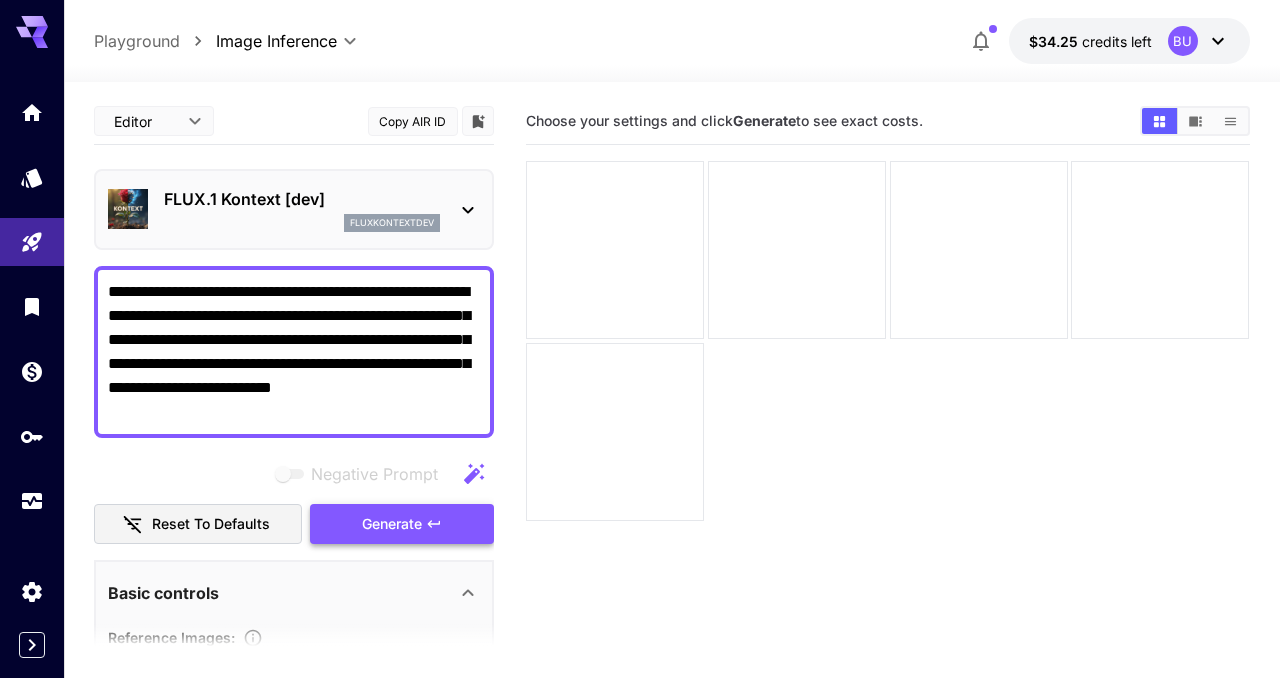 type on "**********" 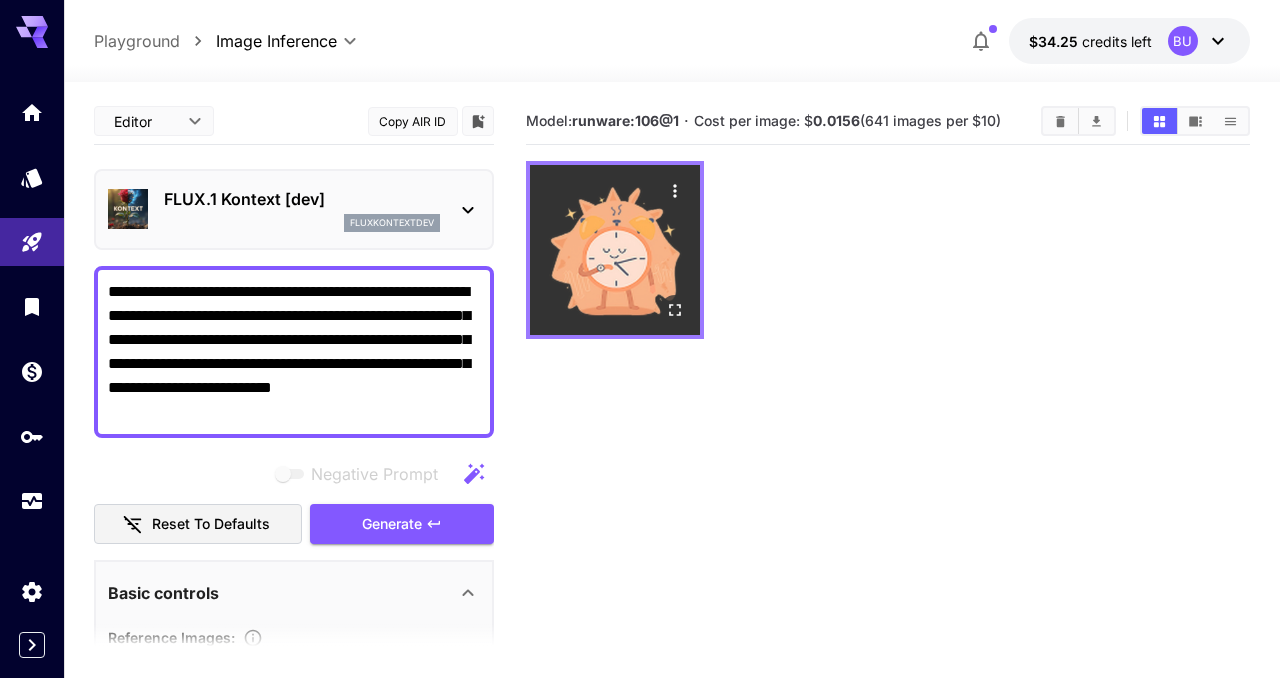 click at bounding box center [615, 250] 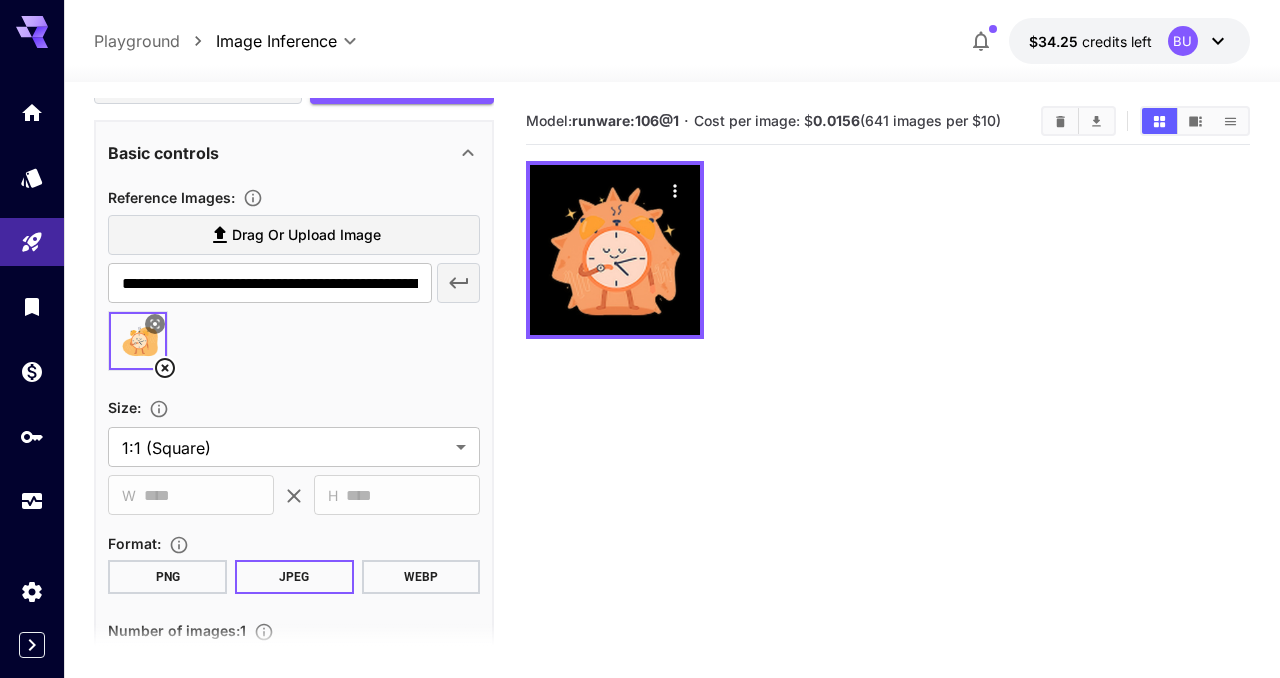 scroll, scrollTop: 0, scrollLeft: 0, axis: both 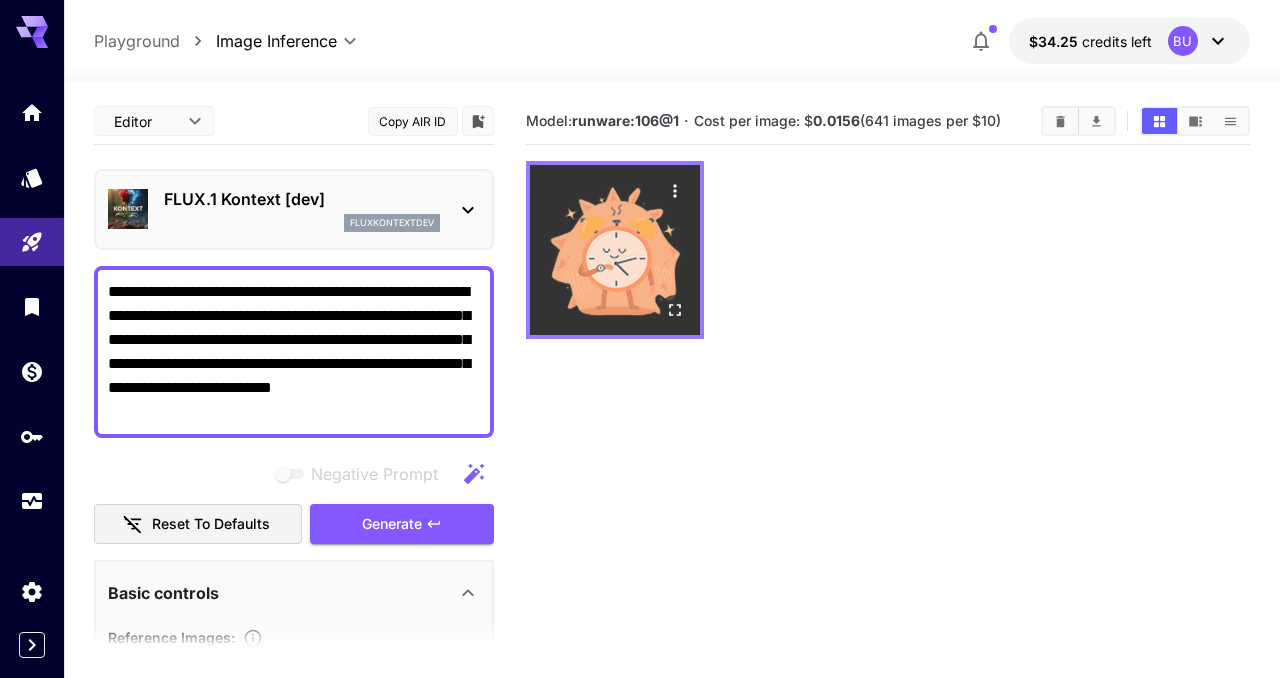 click 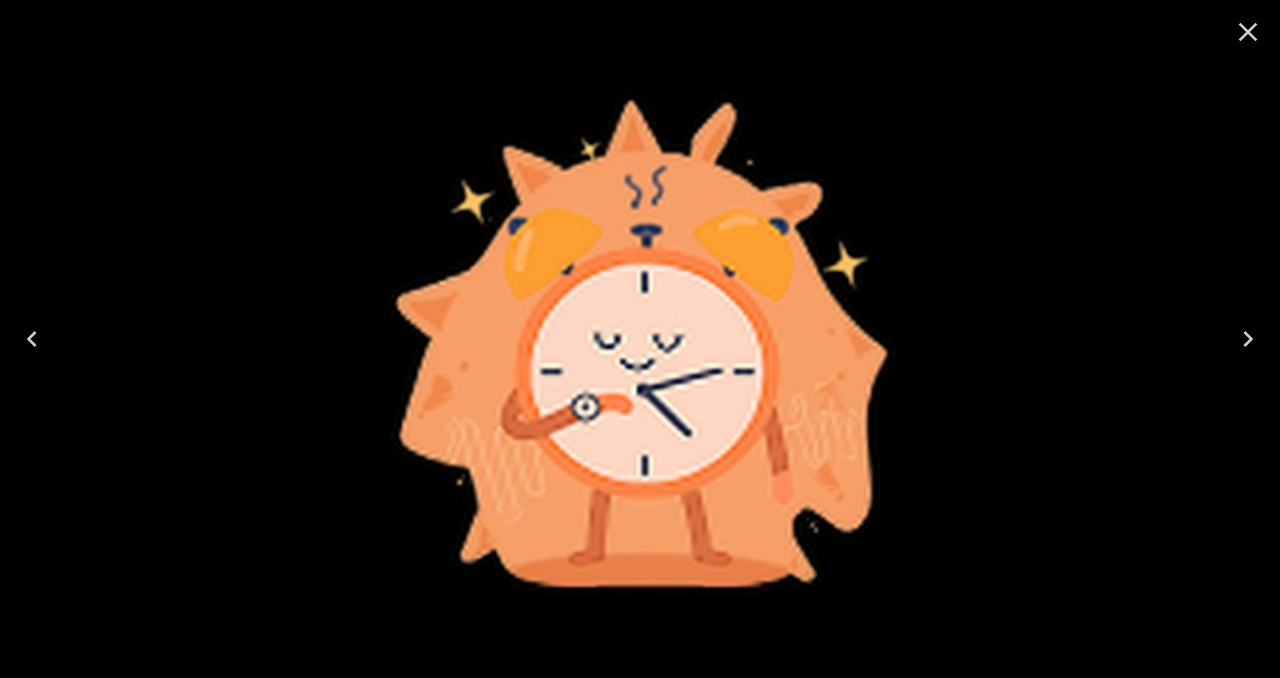 click 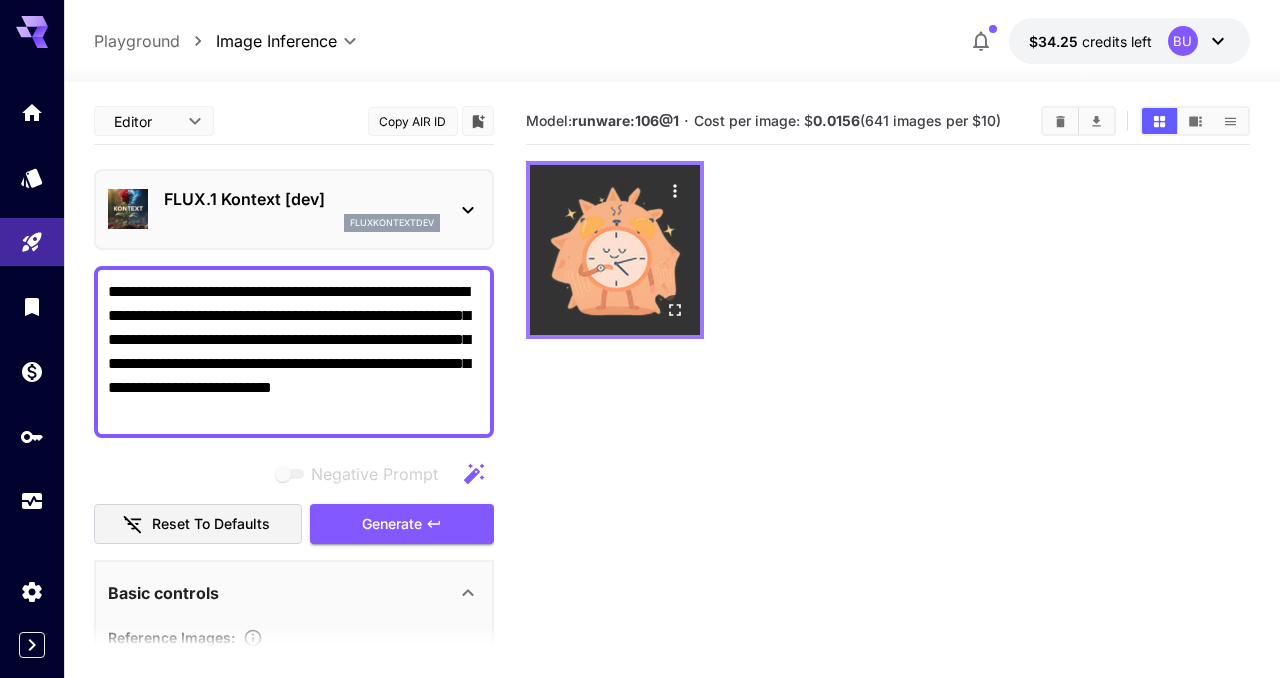 click 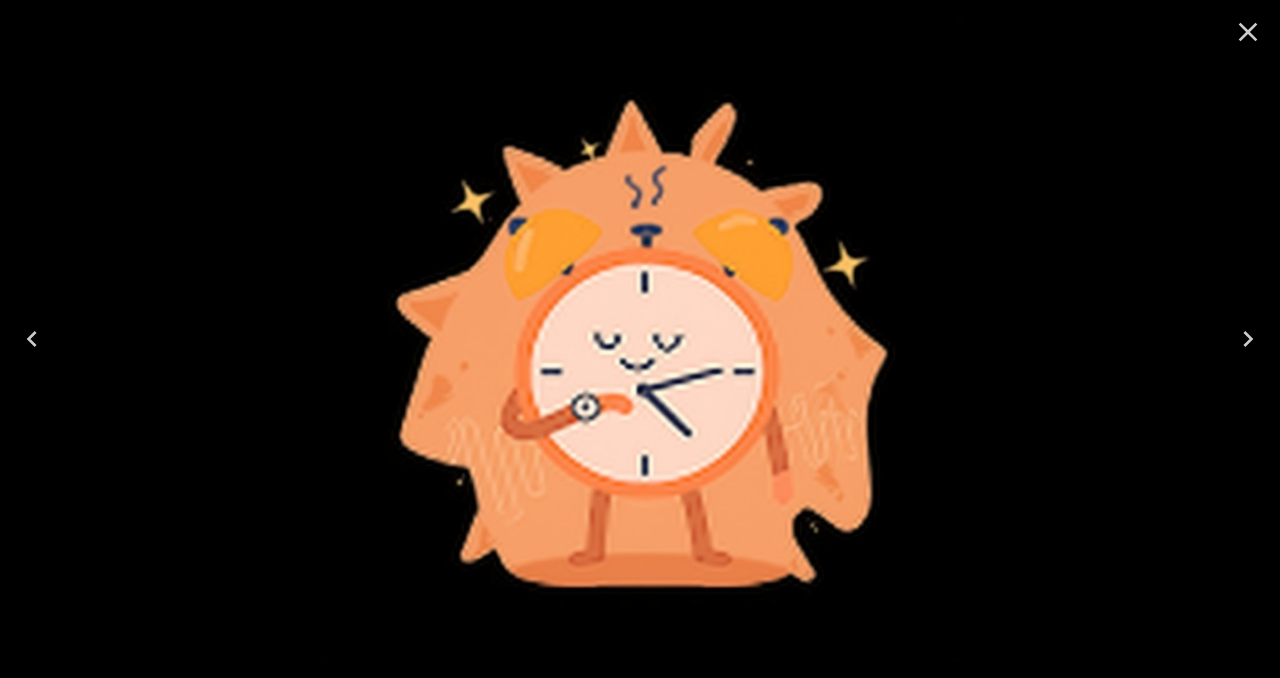 click 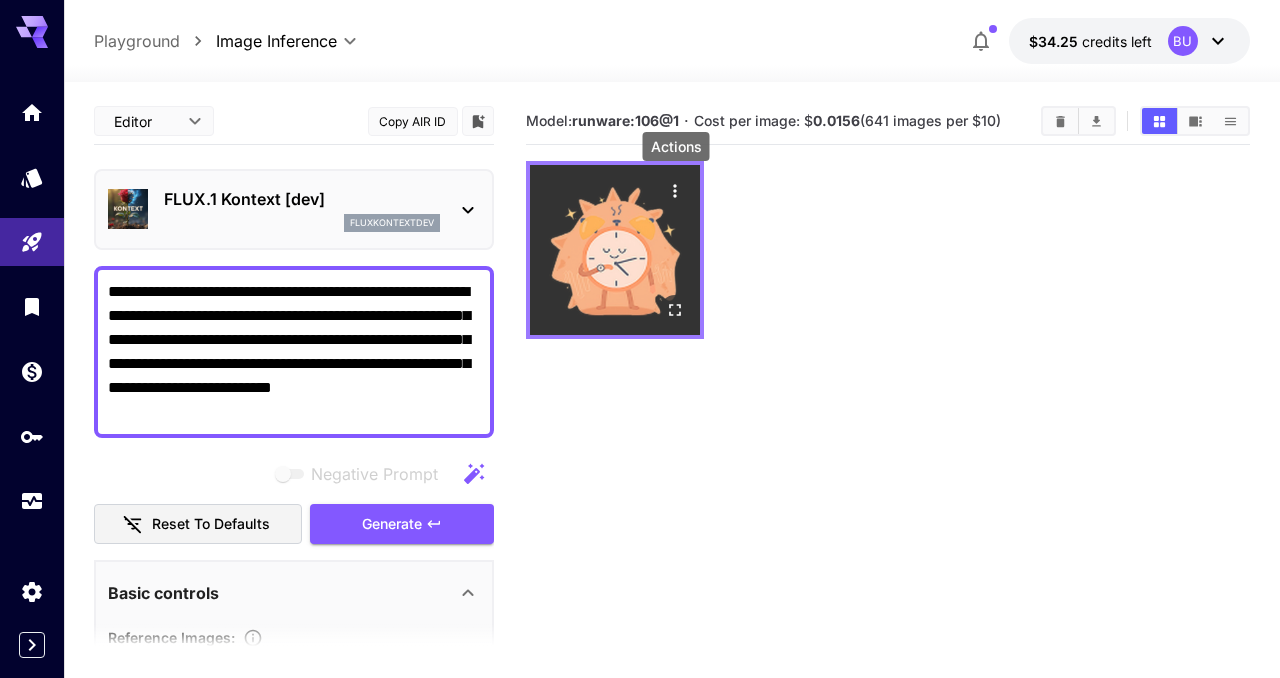 click 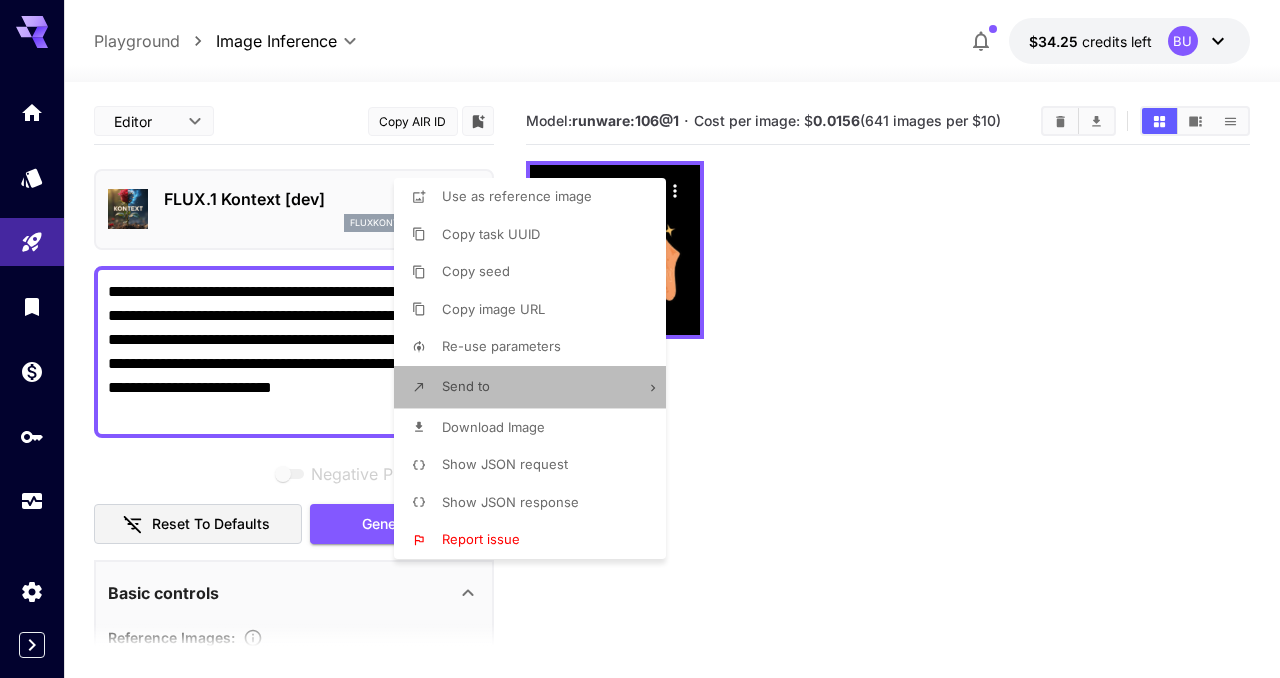 click on "Send to" at bounding box center (536, 387) 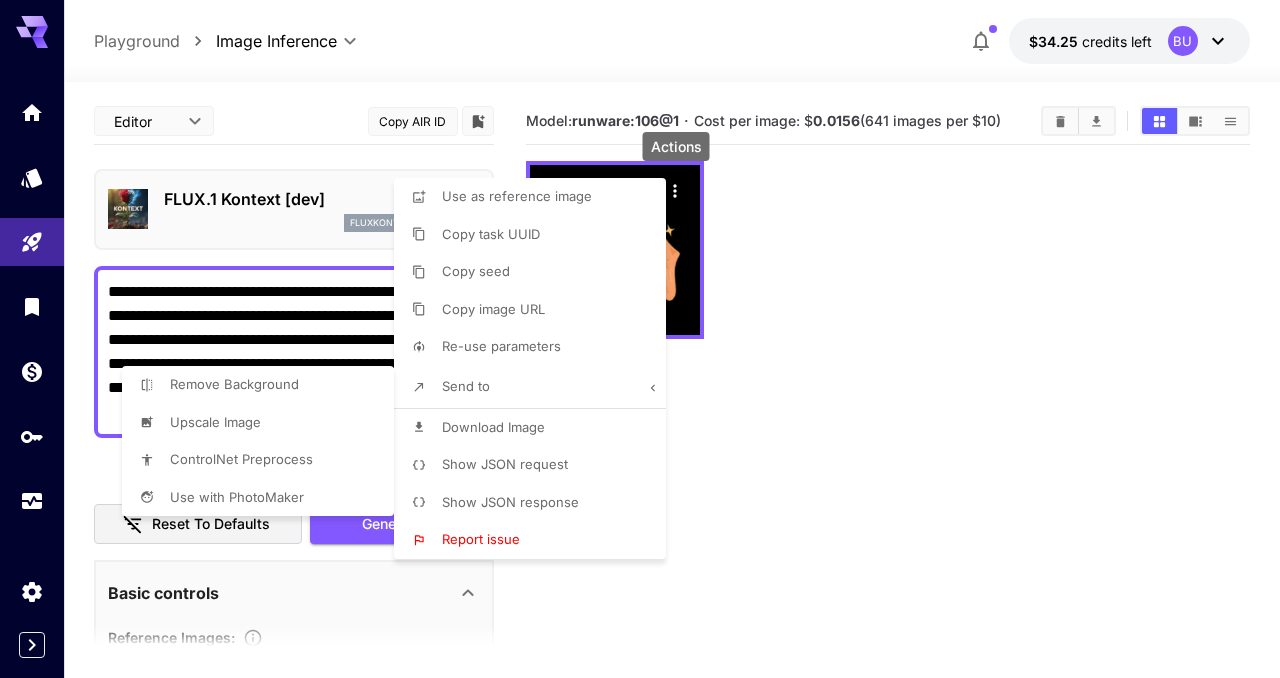 click on "Upscale Image" at bounding box center (536, 235) 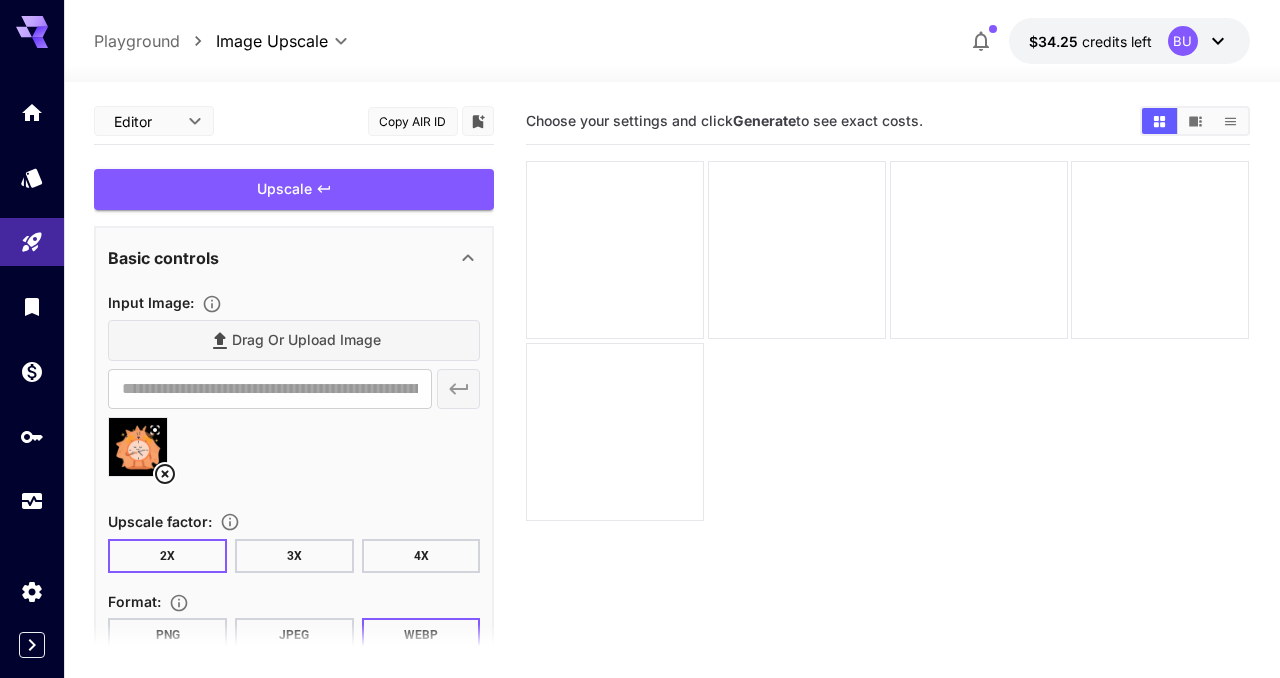 scroll, scrollTop: 107, scrollLeft: 0, axis: vertical 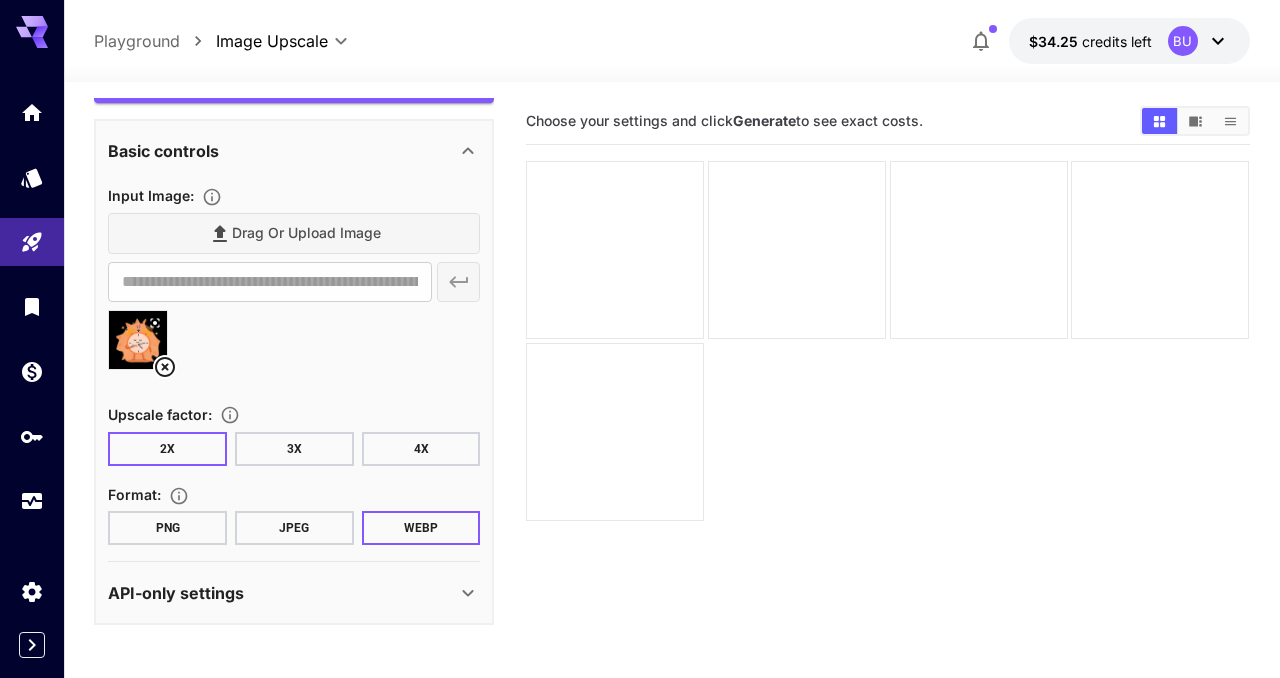 click on "PNG" at bounding box center (167, 528) 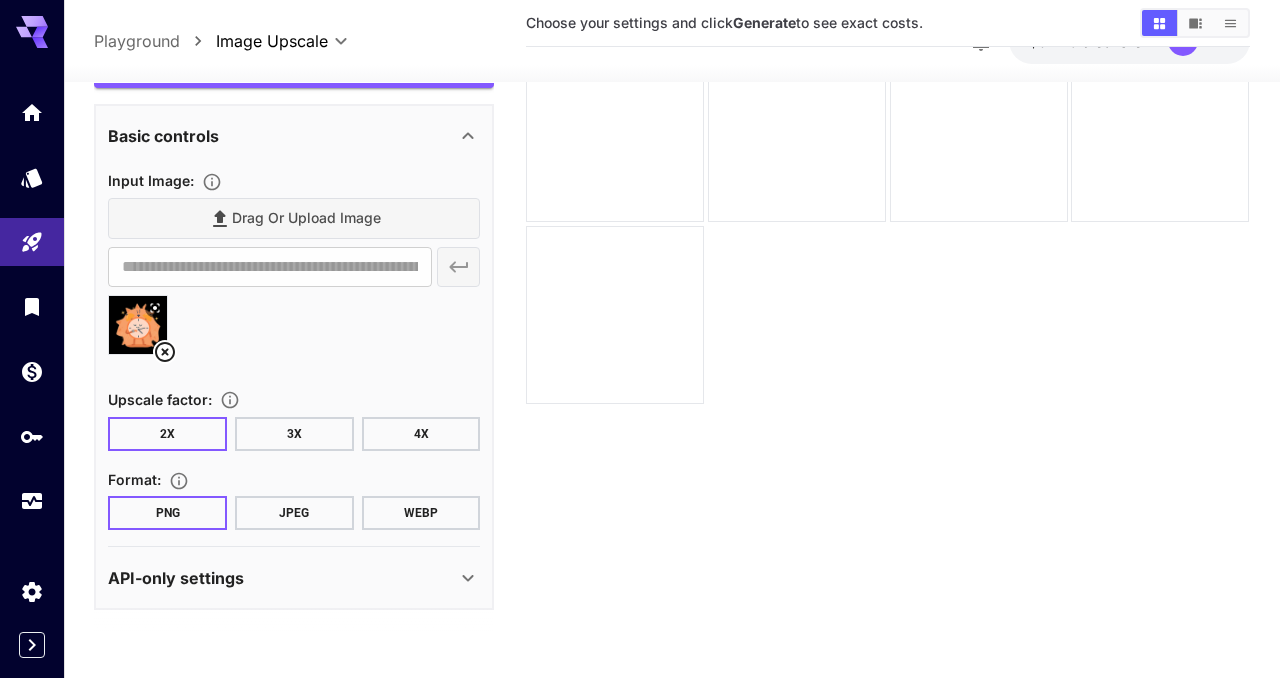 scroll, scrollTop: 158, scrollLeft: 0, axis: vertical 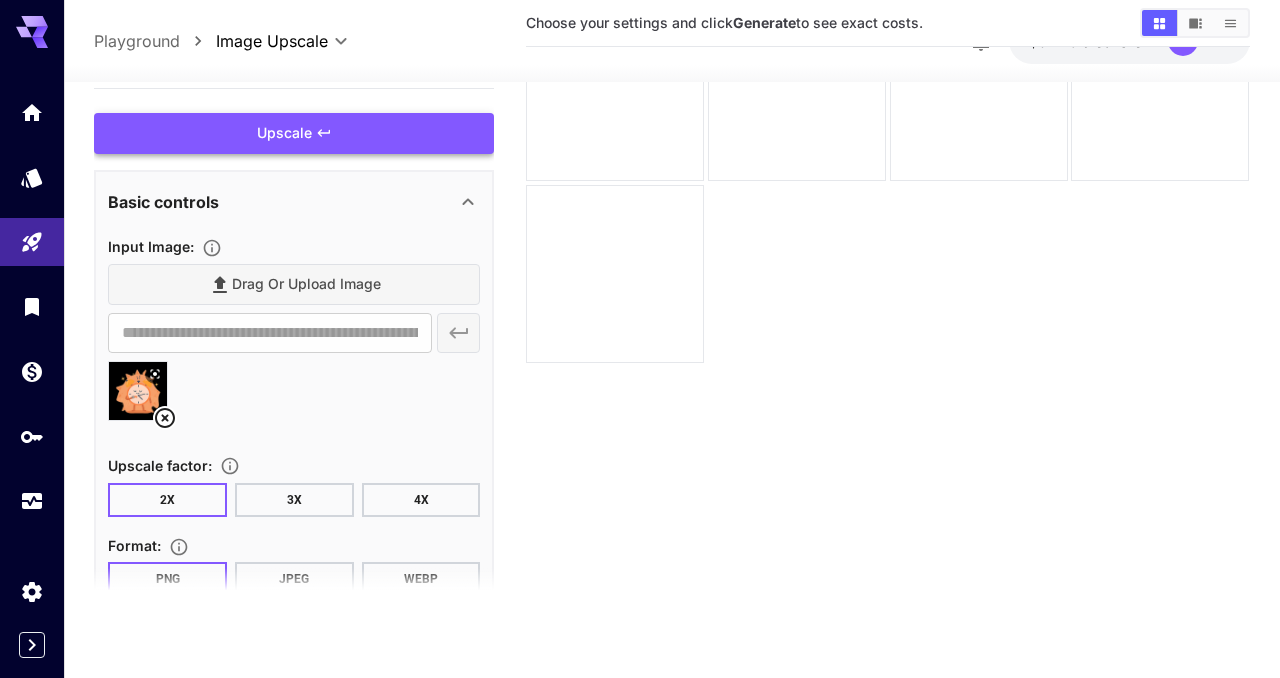 click on "Upscale" at bounding box center [294, 133] 